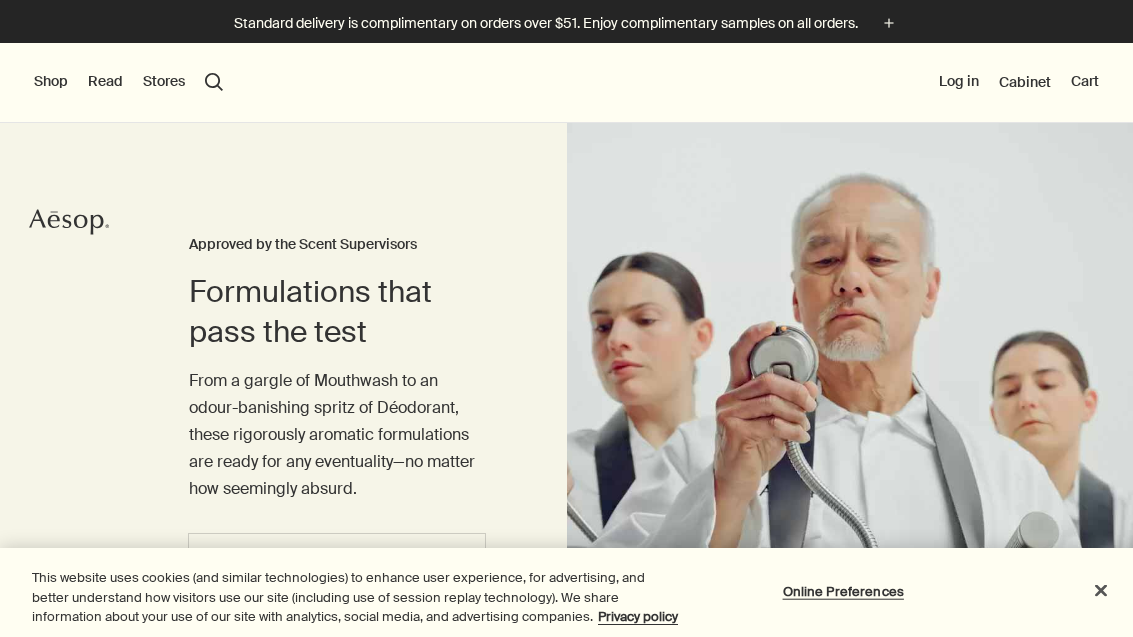 scroll, scrollTop: 0, scrollLeft: 0, axis: both 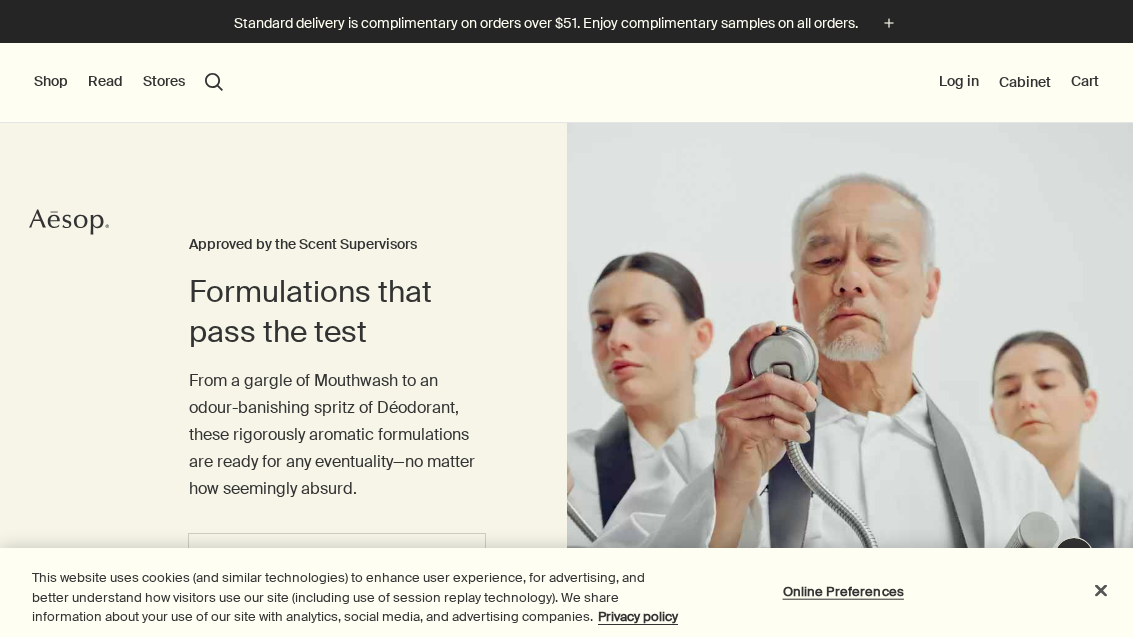 click on "Shop" at bounding box center (51, 82) 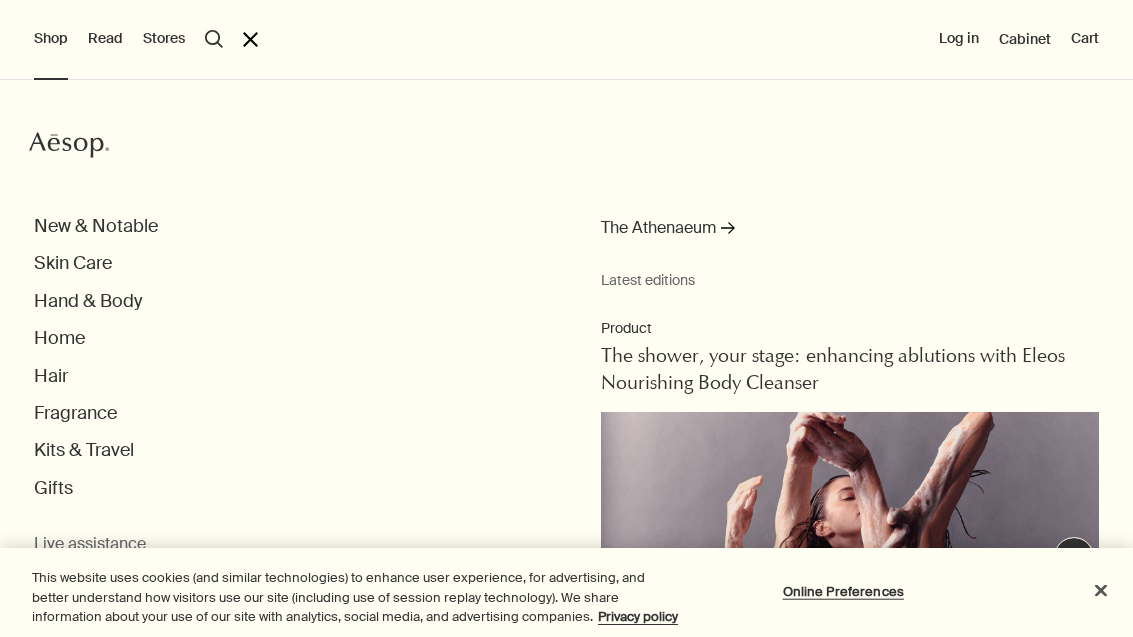 click on "Home" at bounding box center (96, 226) 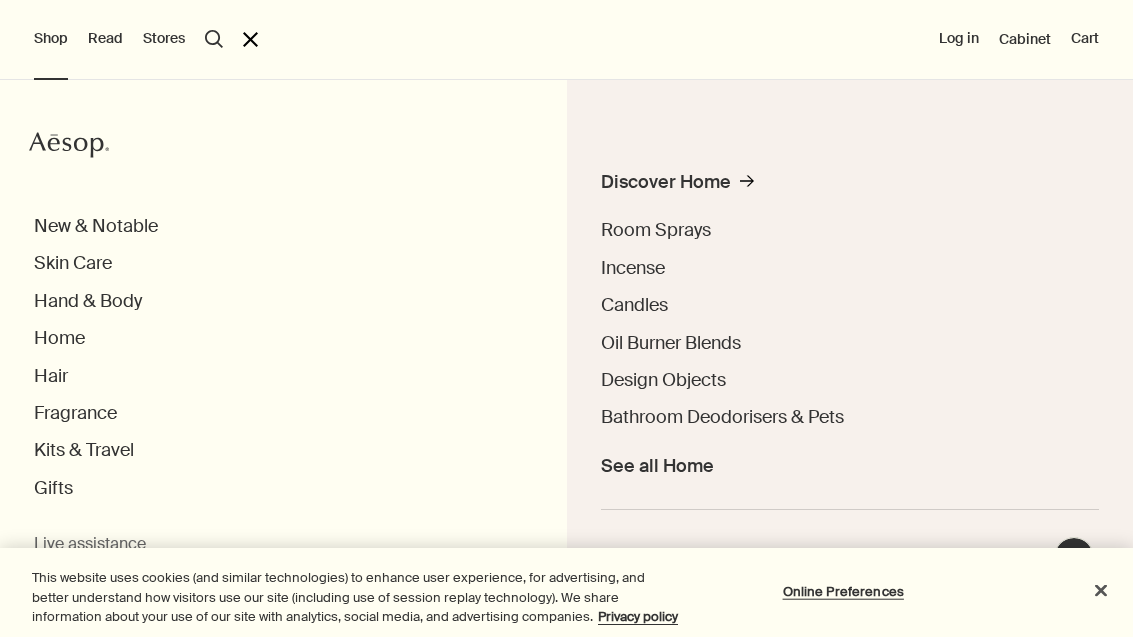scroll, scrollTop: 34, scrollLeft: 0, axis: vertical 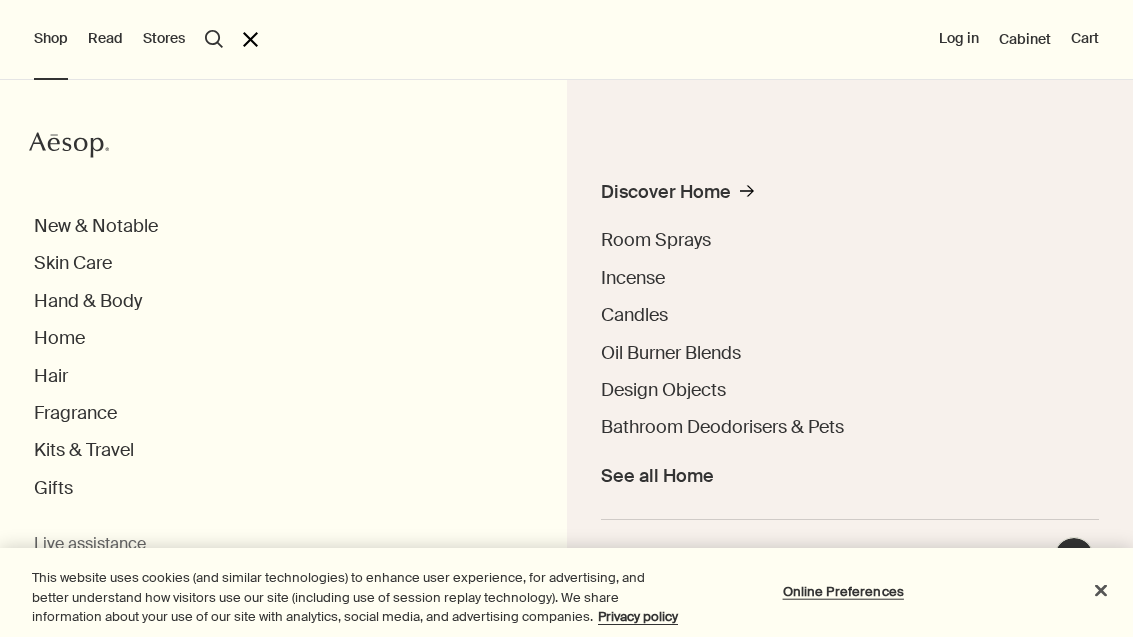 click on "Gifts" at bounding box center [96, 226] 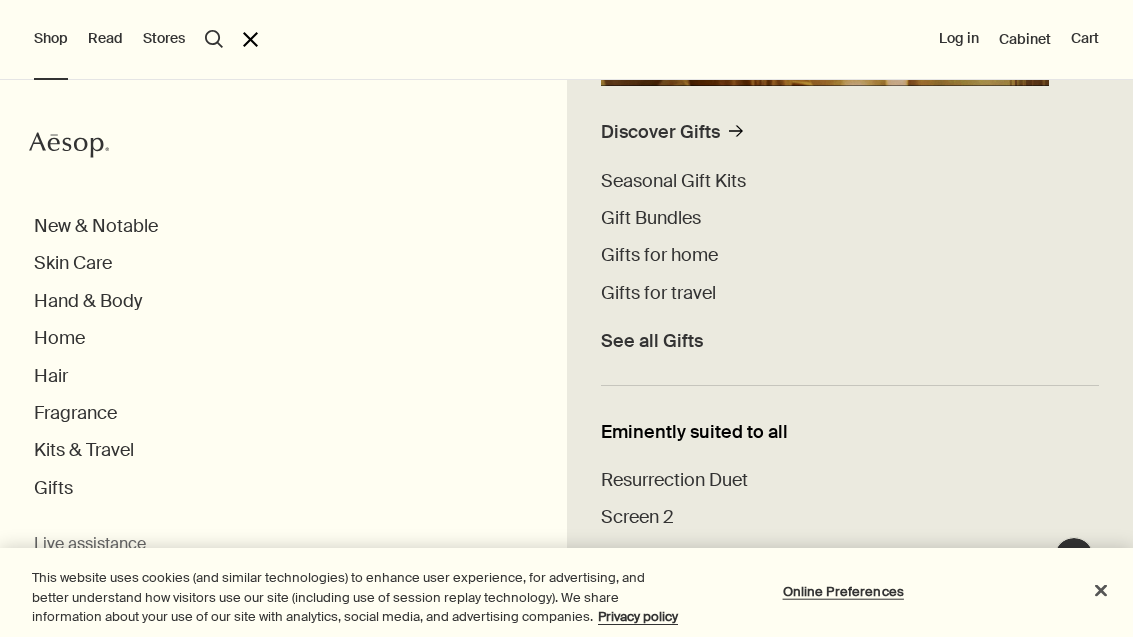 scroll, scrollTop: 477, scrollLeft: 0, axis: vertical 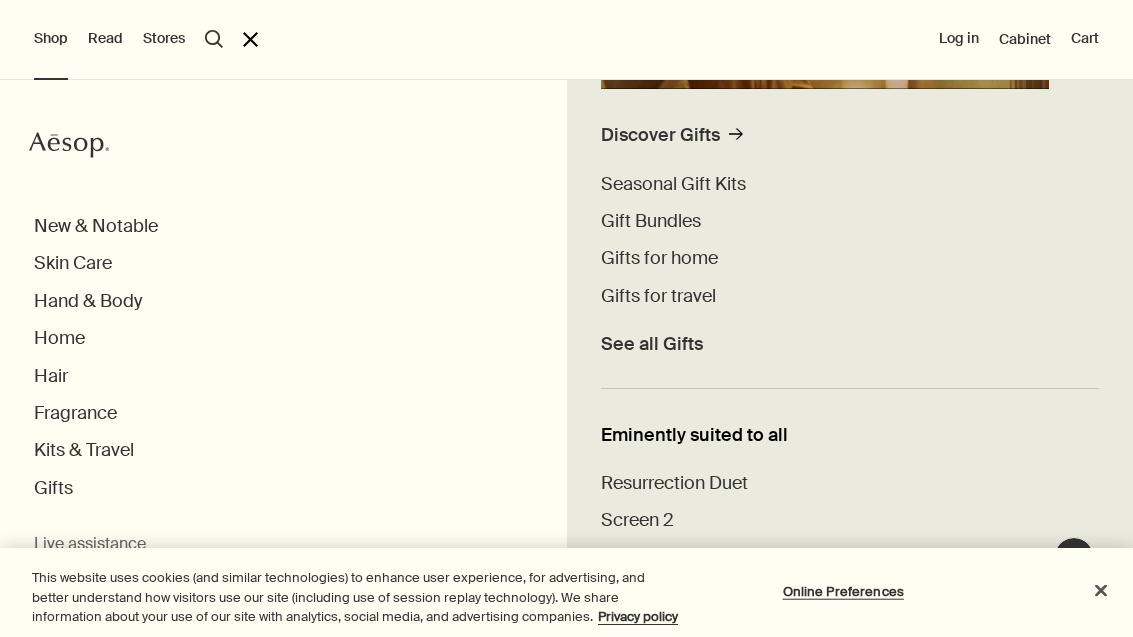 click on "Gifts for home" at bounding box center (659, 258) 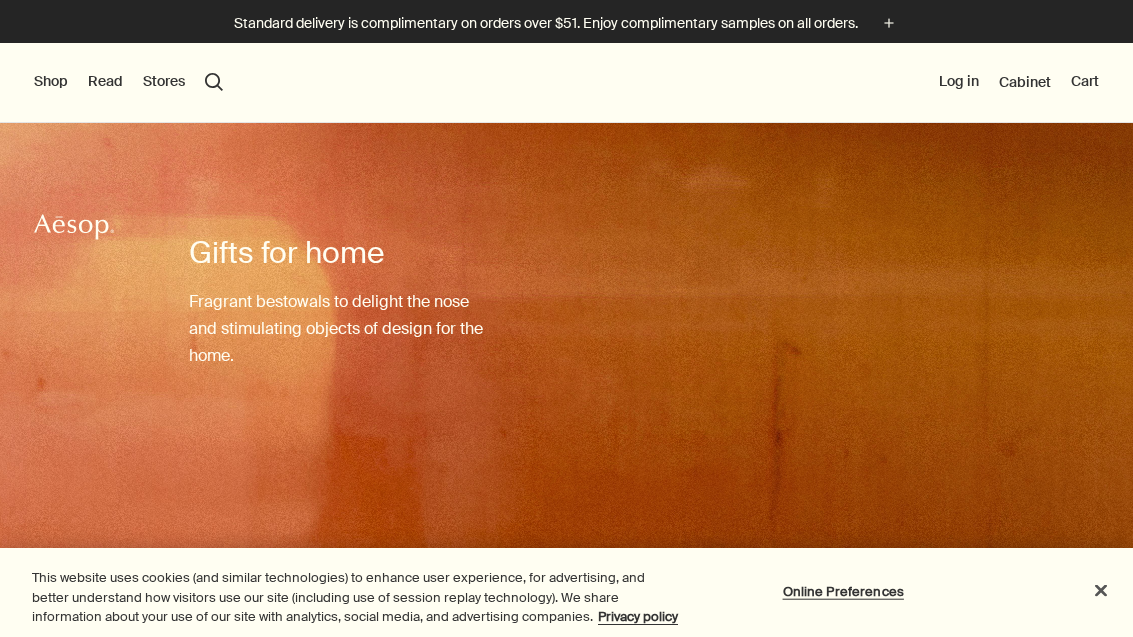 scroll, scrollTop: 0, scrollLeft: 0, axis: both 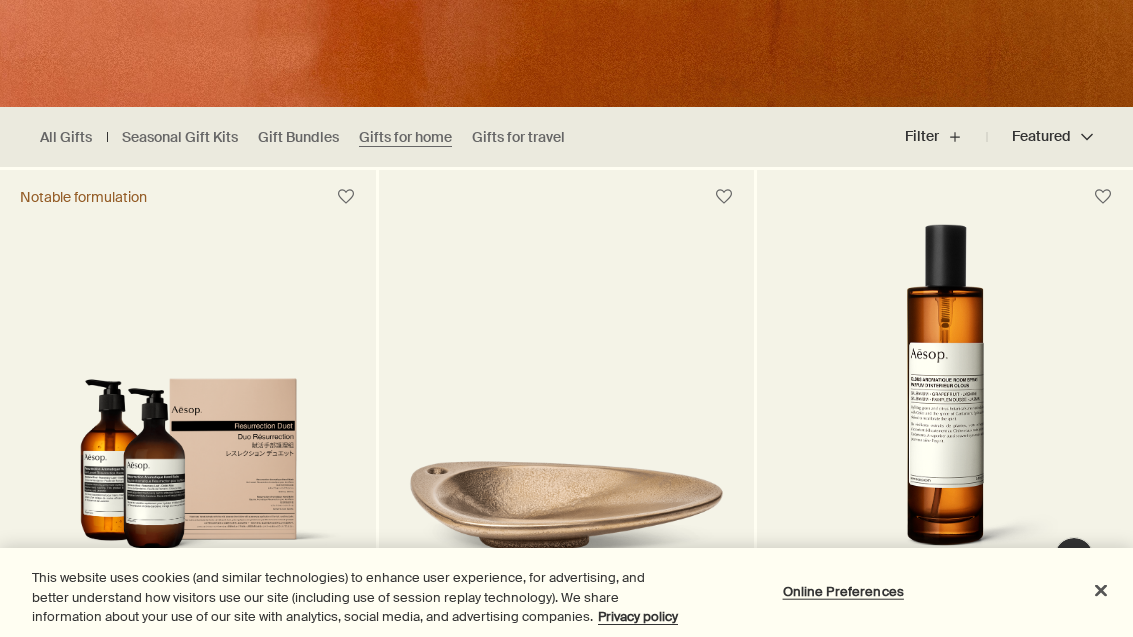 click at bounding box center (188, 474) 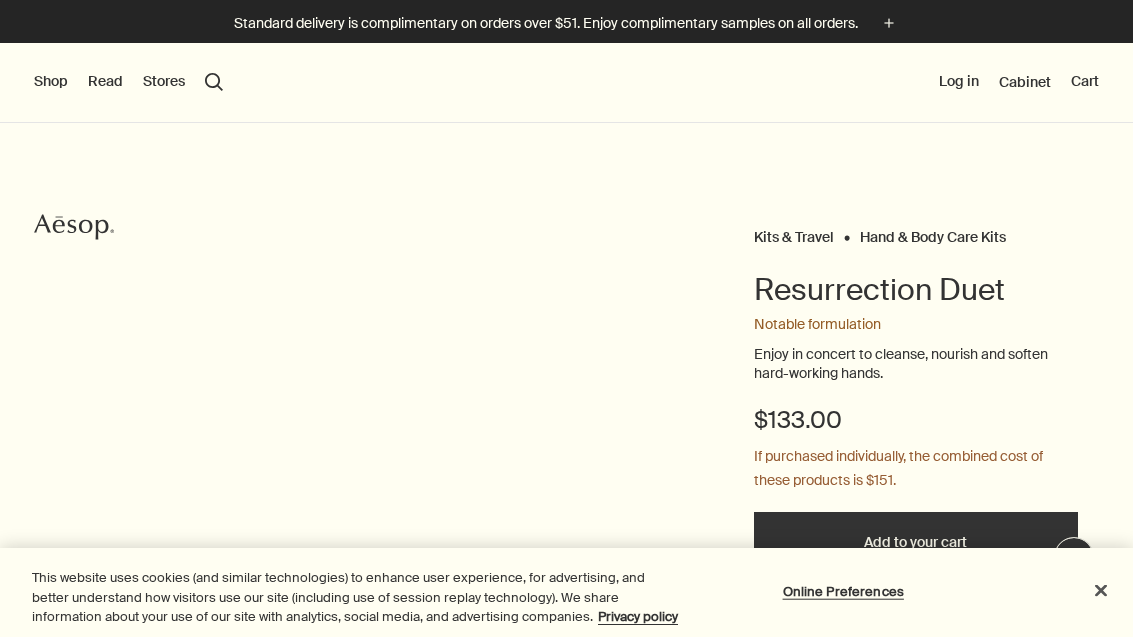 scroll, scrollTop: 0, scrollLeft: 0, axis: both 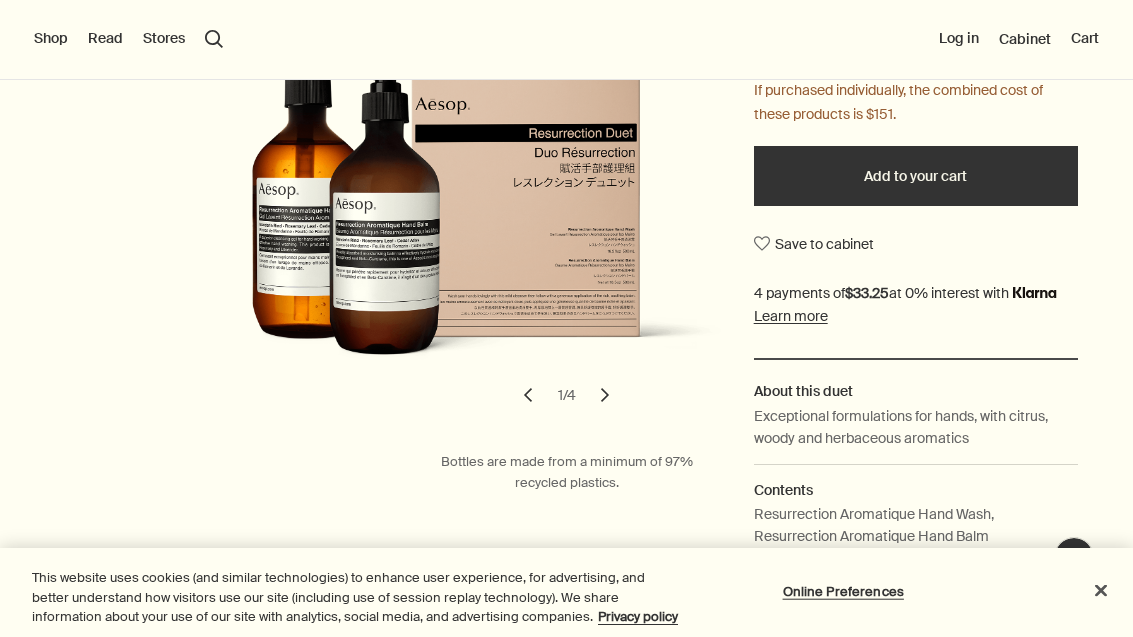 click on "Add to your cart" at bounding box center [916, 176] 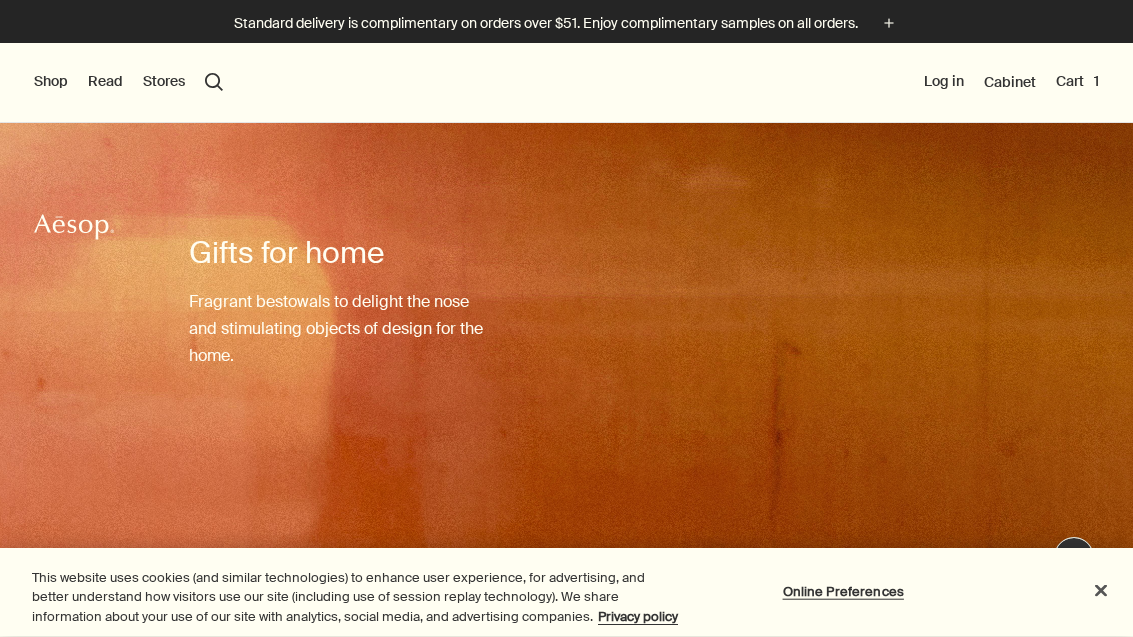 scroll, scrollTop: 0, scrollLeft: 0, axis: both 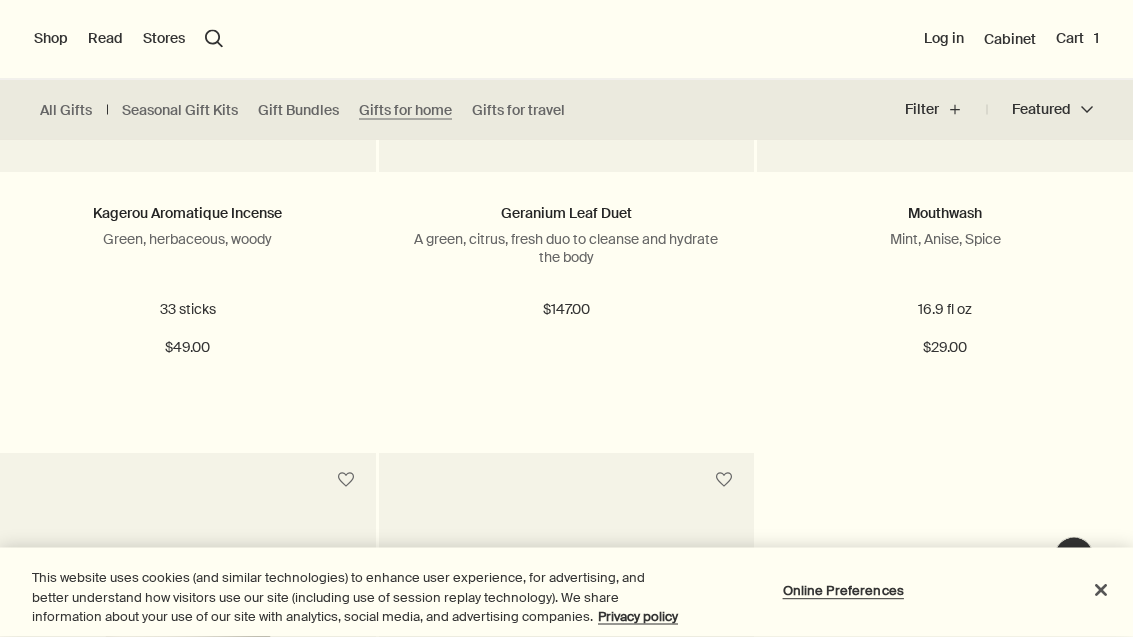 click on "search Search" at bounding box center (214, 39) 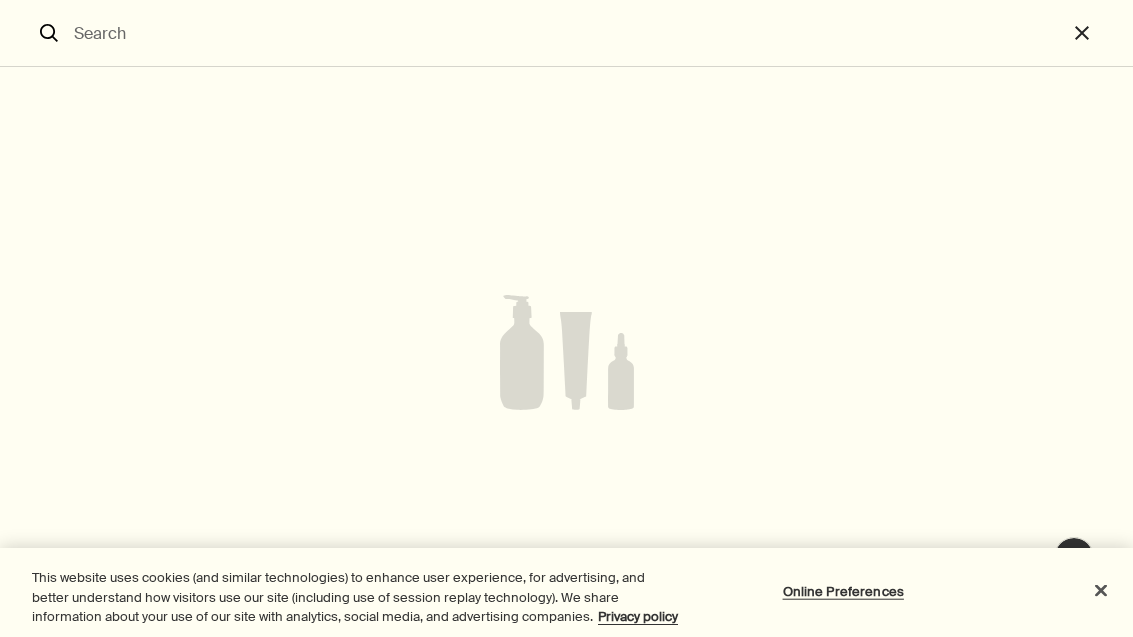 scroll, scrollTop: 1602, scrollLeft: 0, axis: vertical 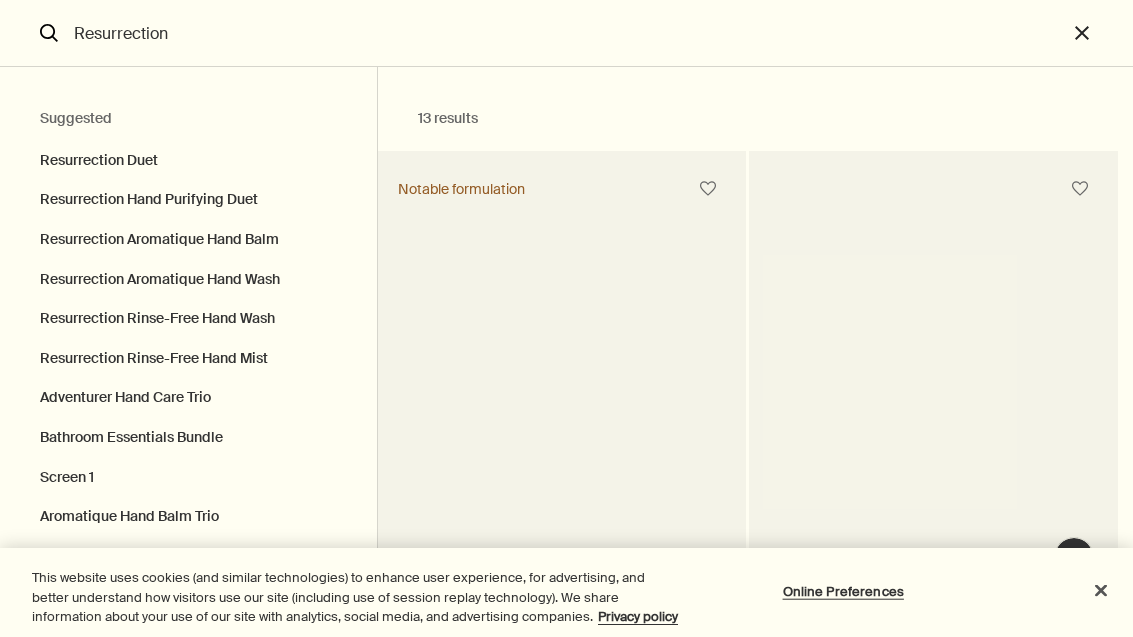 type on "Resurrection" 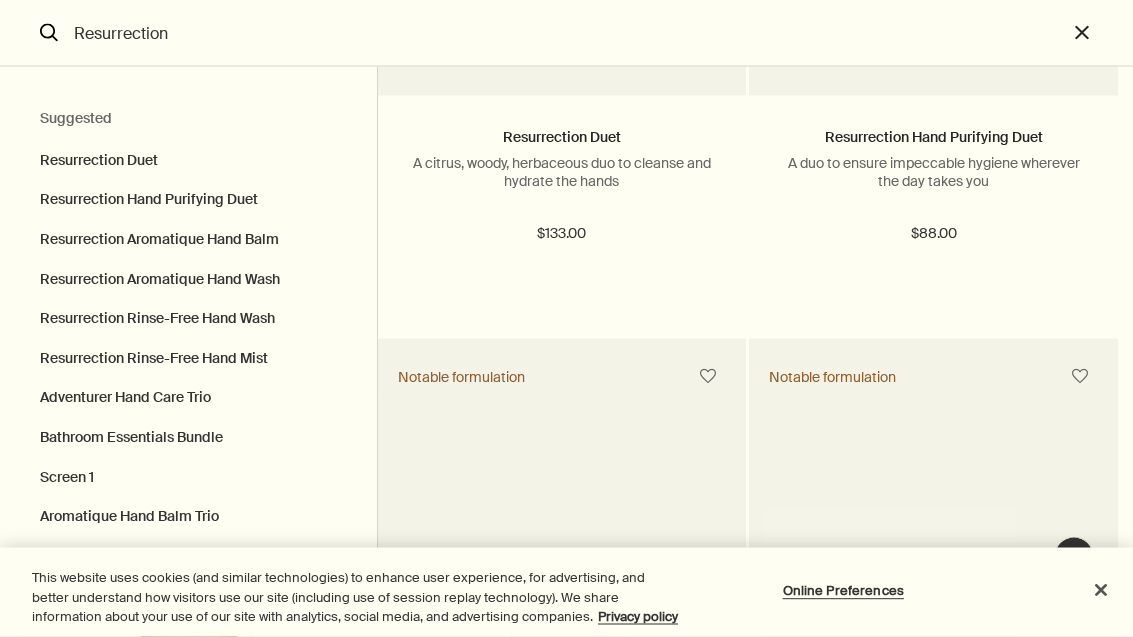 scroll, scrollTop: 645, scrollLeft: 0, axis: vertical 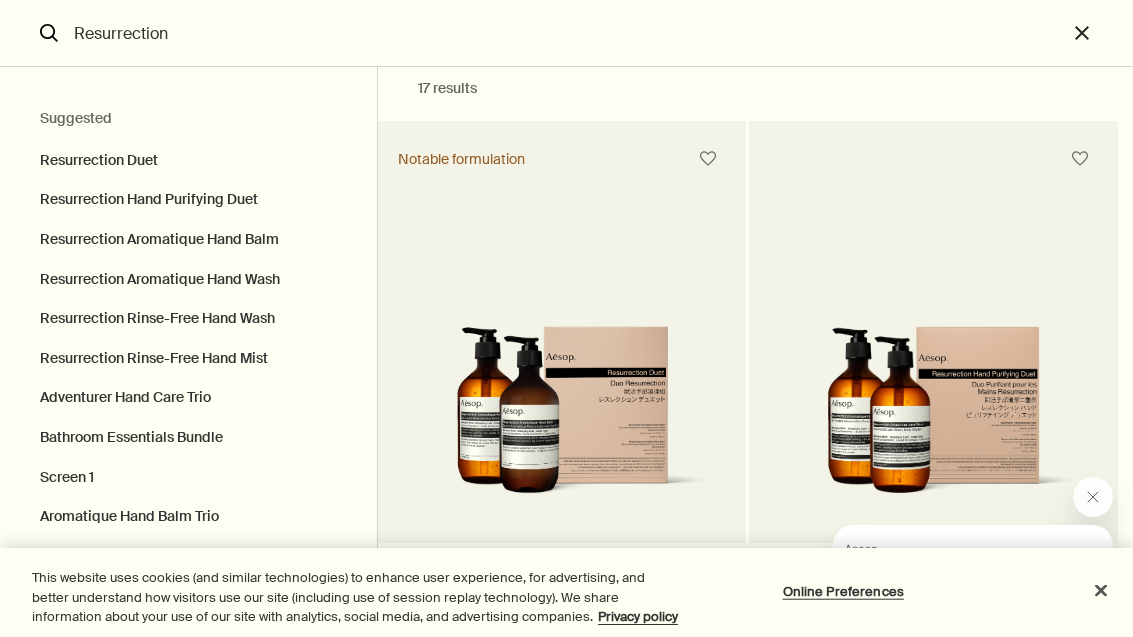 click on "Resurrection Aromatique Hand Balm" at bounding box center [188, 156] 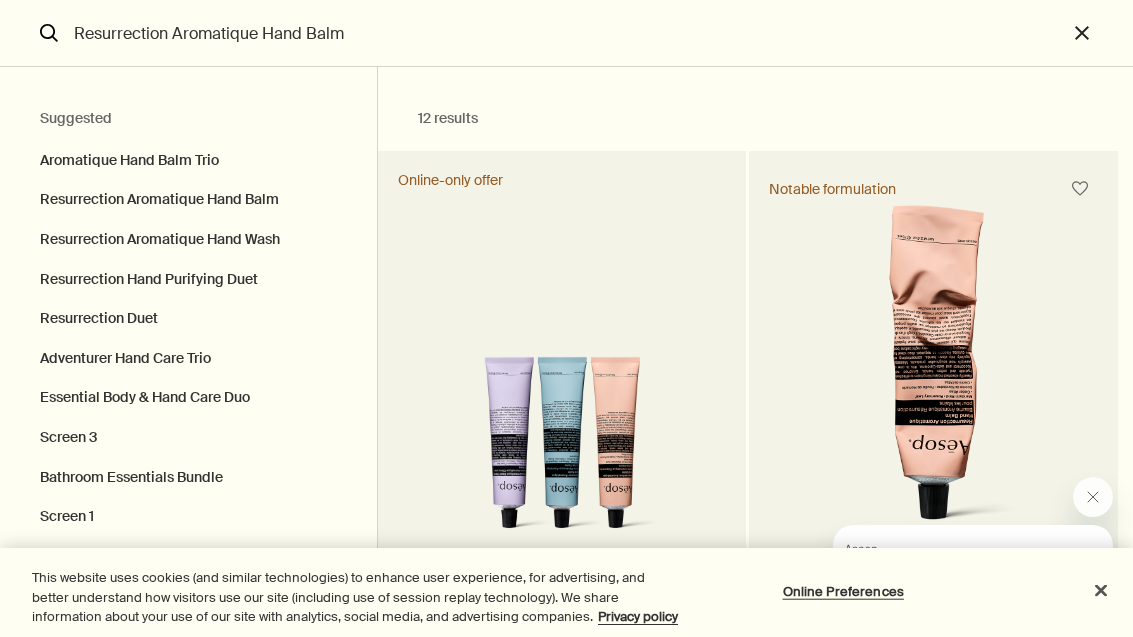 scroll, scrollTop: 14, scrollLeft: 0, axis: vertical 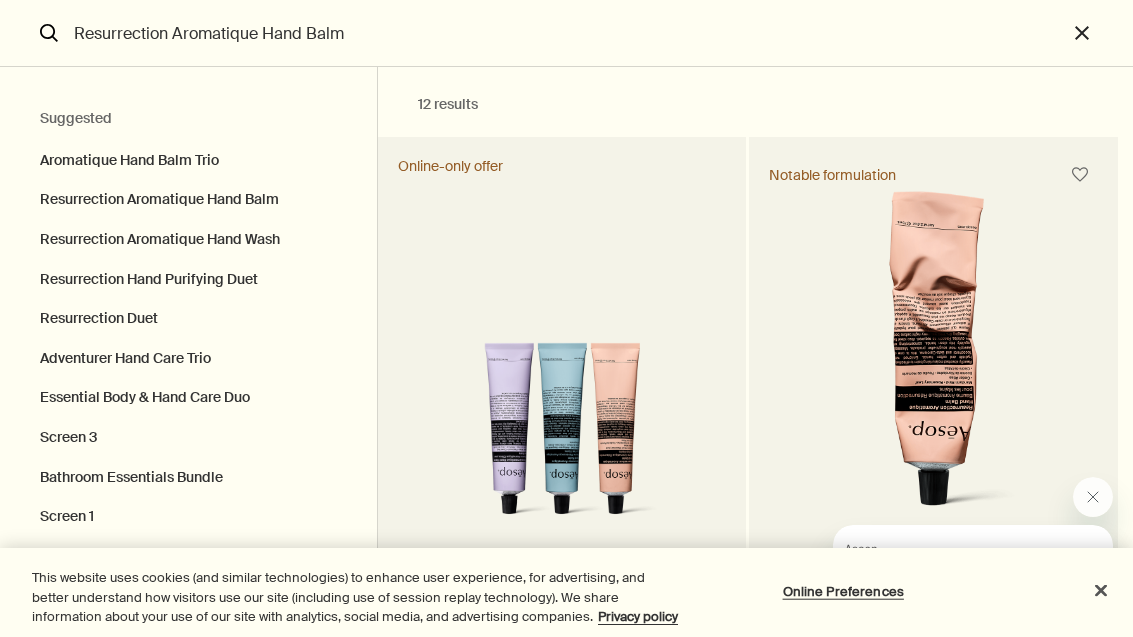 click at bounding box center (933, 360) 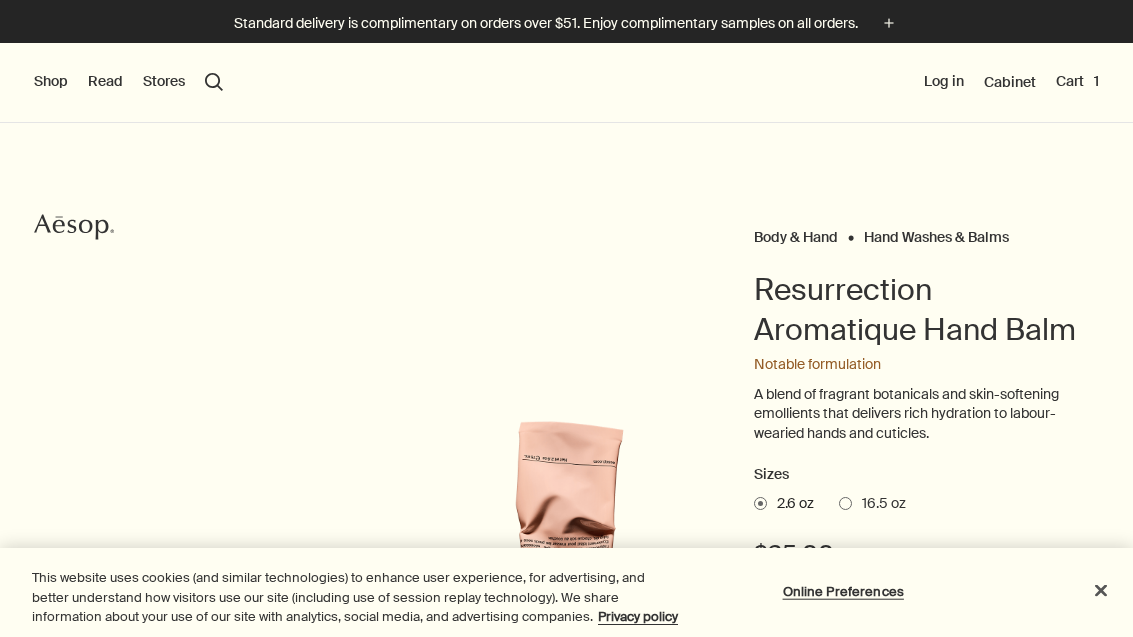scroll, scrollTop: 0, scrollLeft: 0, axis: both 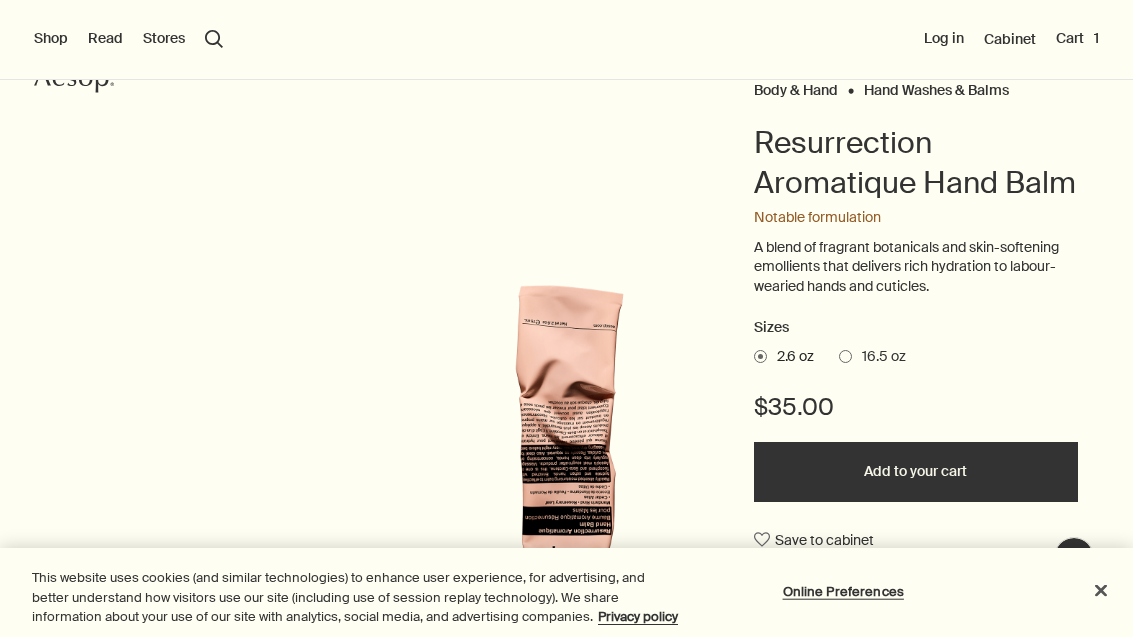 click on "16.5 oz" at bounding box center (879, 357) 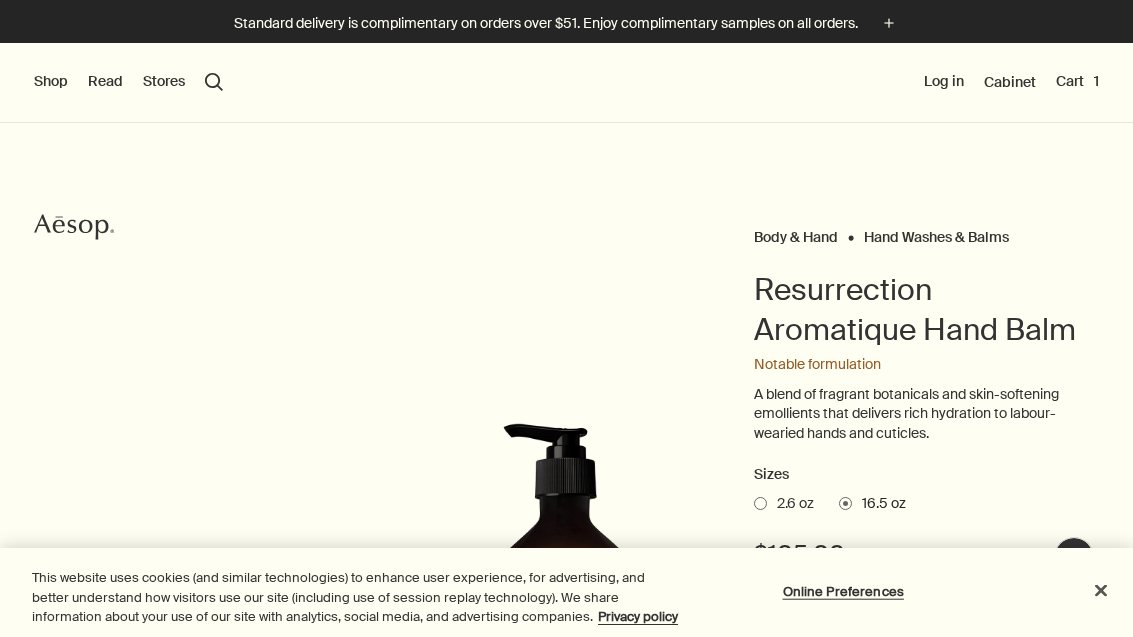scroll, scrollTop: -2, scrollLeft: 0, axis: vertical 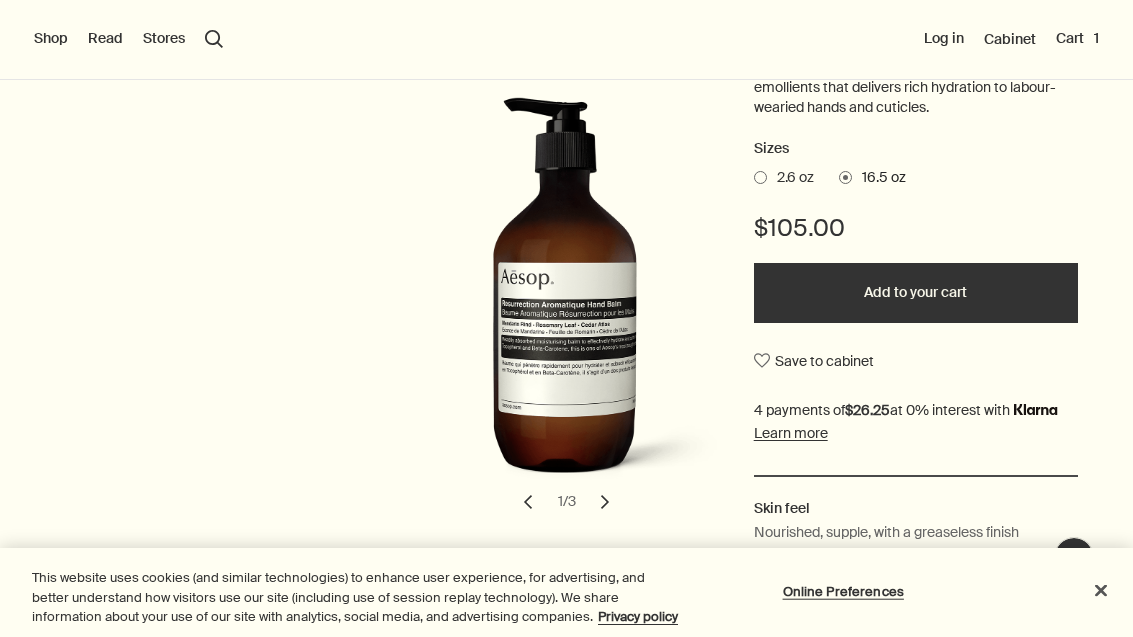 click on "Cart 1" at bounding box center [1077, 39] 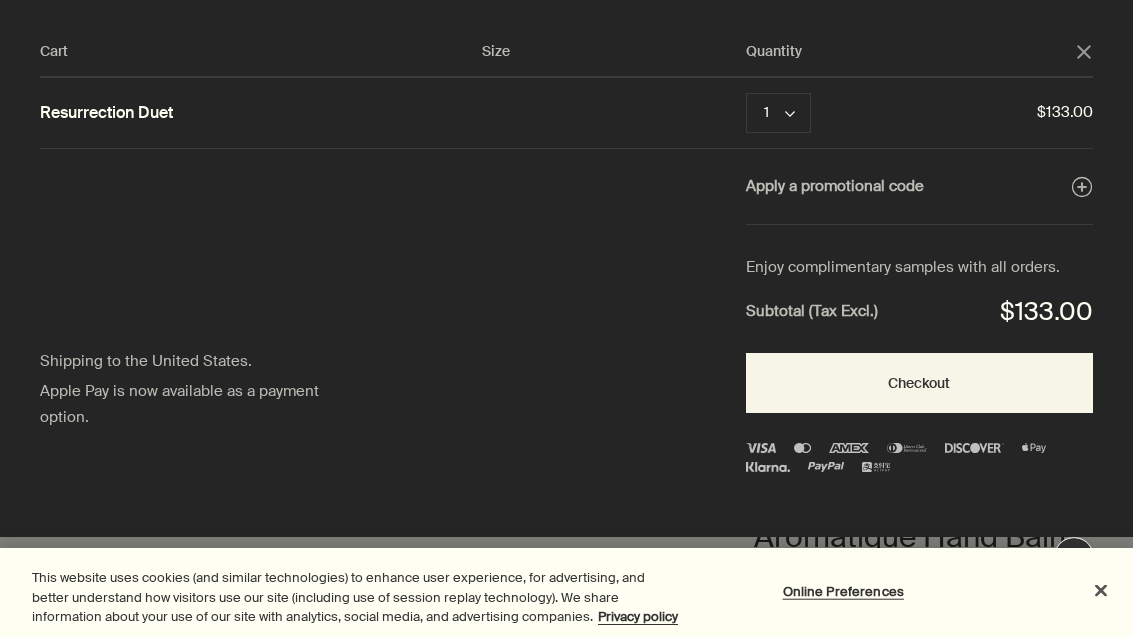 click on "Resurrection Duet" at bounding box center [106, 113] 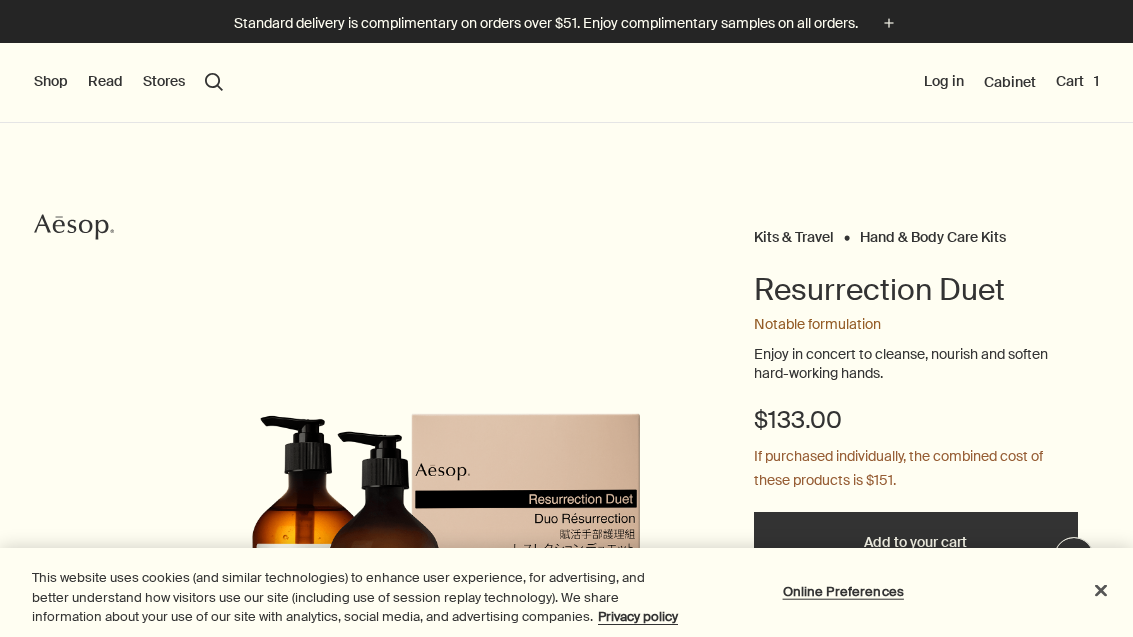 scroll, scrollTop: 0, scrollLeft: 0, axis: both 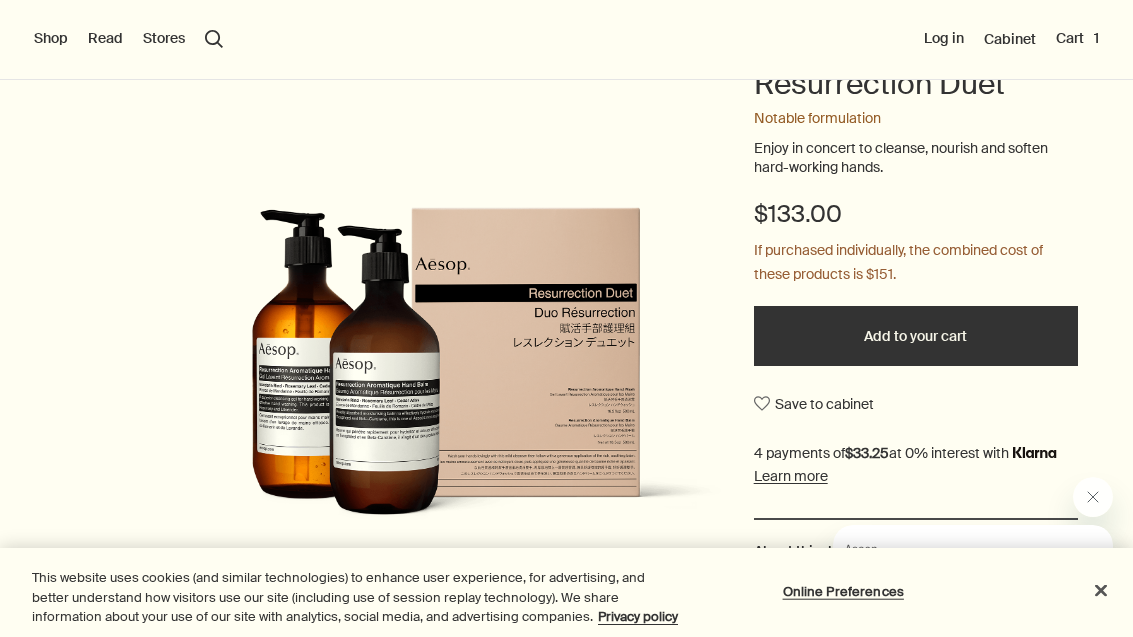 click on "Cart 1" at bounding box center [1077, 39] 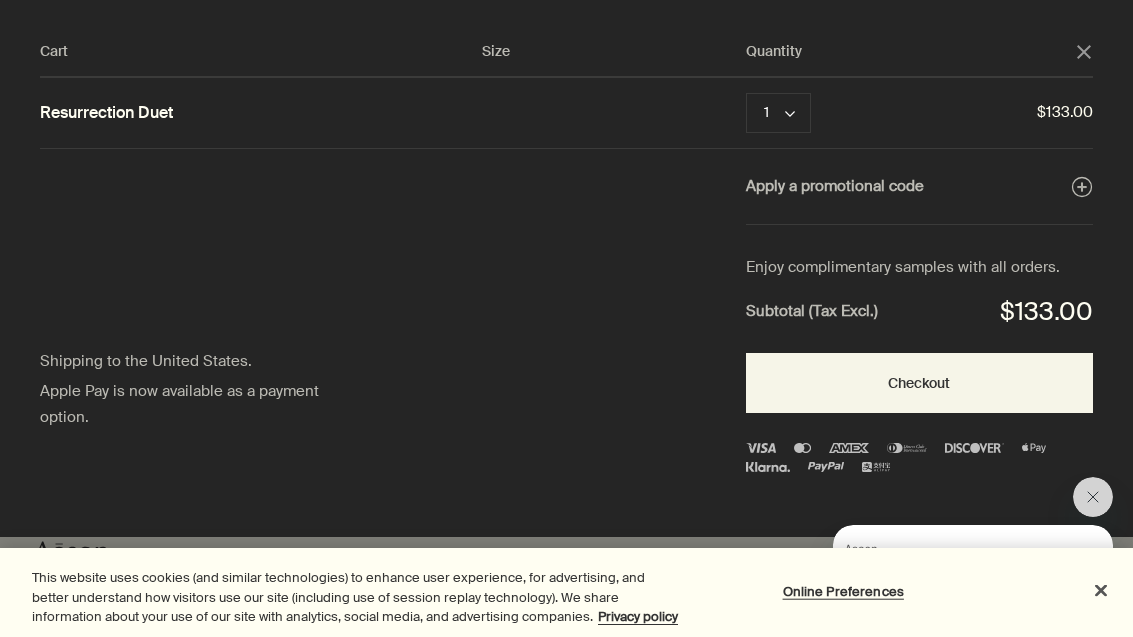 click on "Checkout" at bounding box center (919, 383) 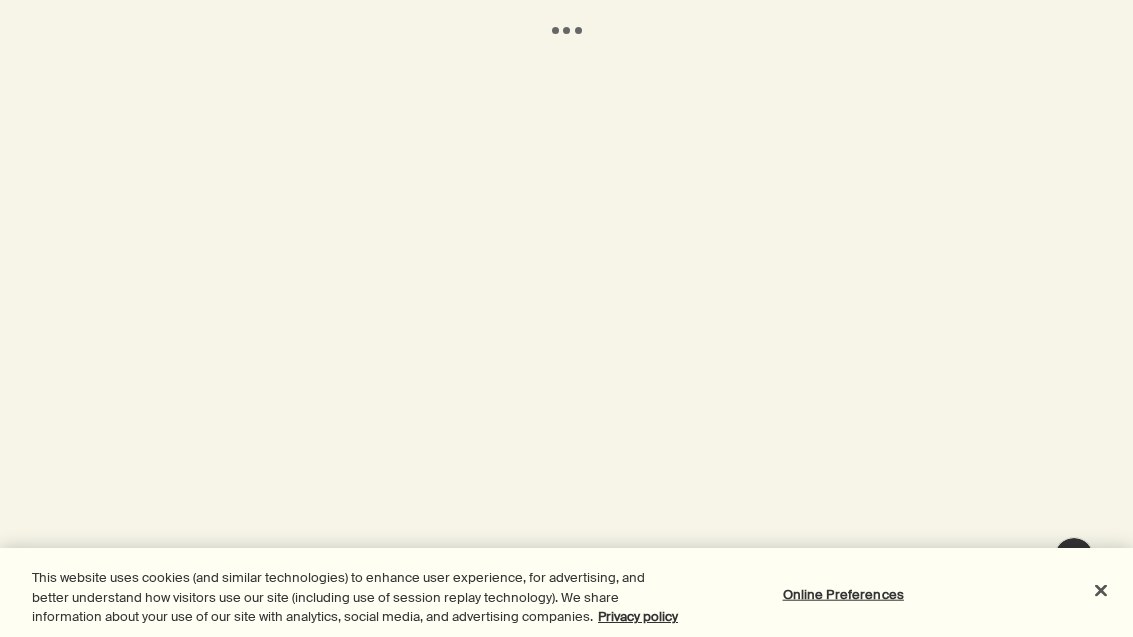 scroll, scrollTop: 0, scrollLeft: 0, axis: both 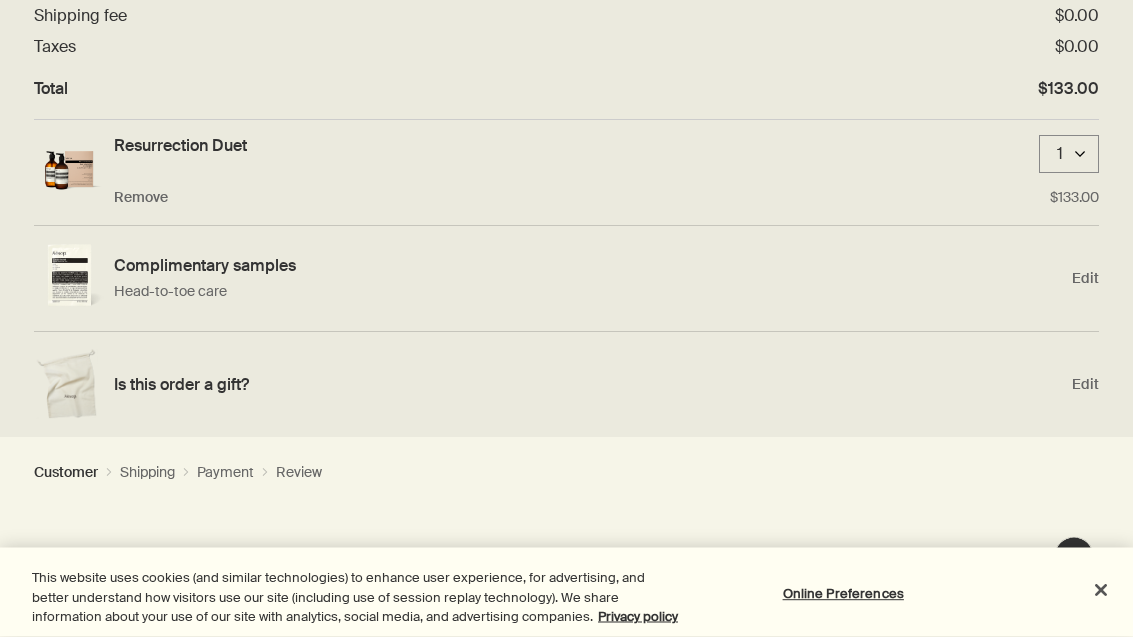 click on "Order summary $133.00 downArrow Subtotal $133.00 Shipping fee $0.00 Taxes $0.00 Total $133.00 Resurrection Duet 1 downArrow Remove $133.00 Complimentary samples Head-to-toe care Edit Is this order a gift? Edit" at bounding box center [566, 160] 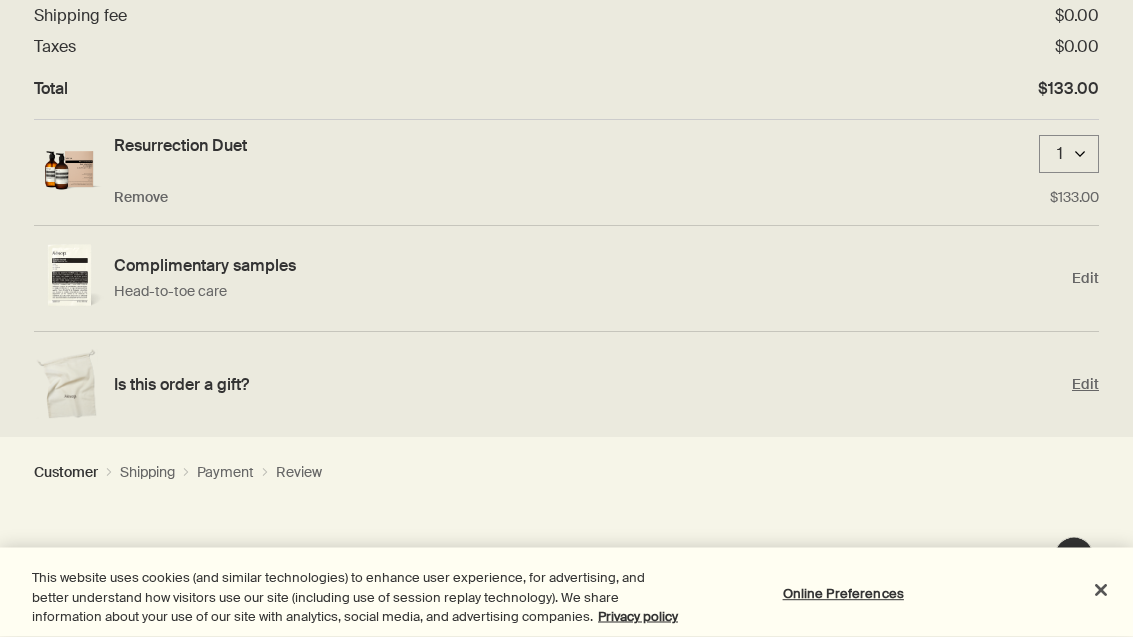 click on "Edit" at bounding box center [1085, 385] 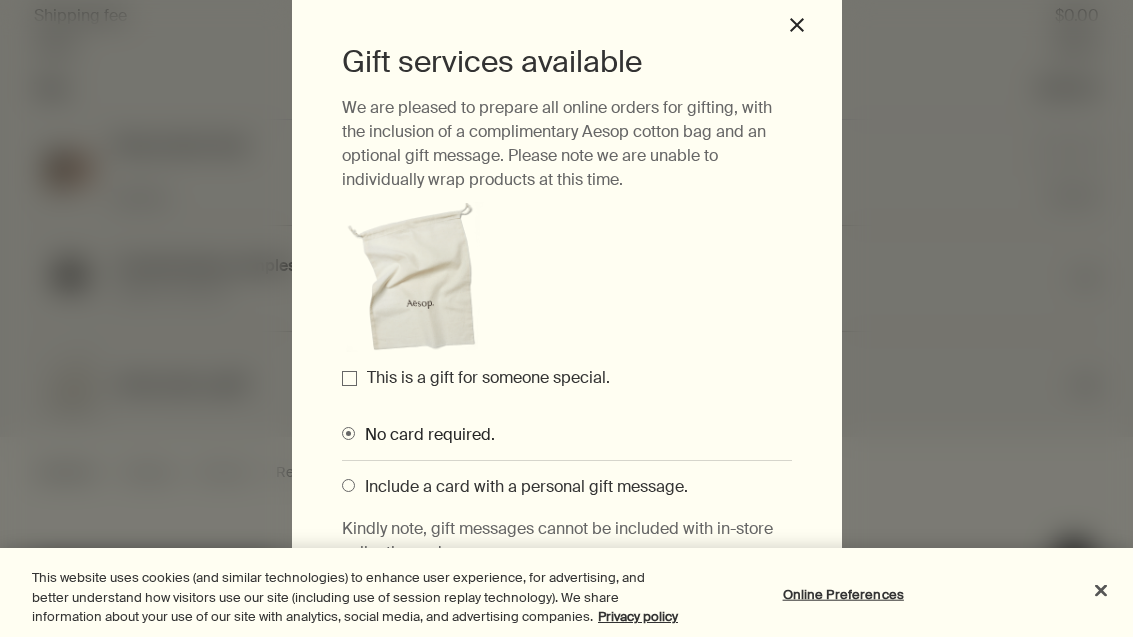scroll, scrollTop: 76, scrollLeft: 0, axis: vertical 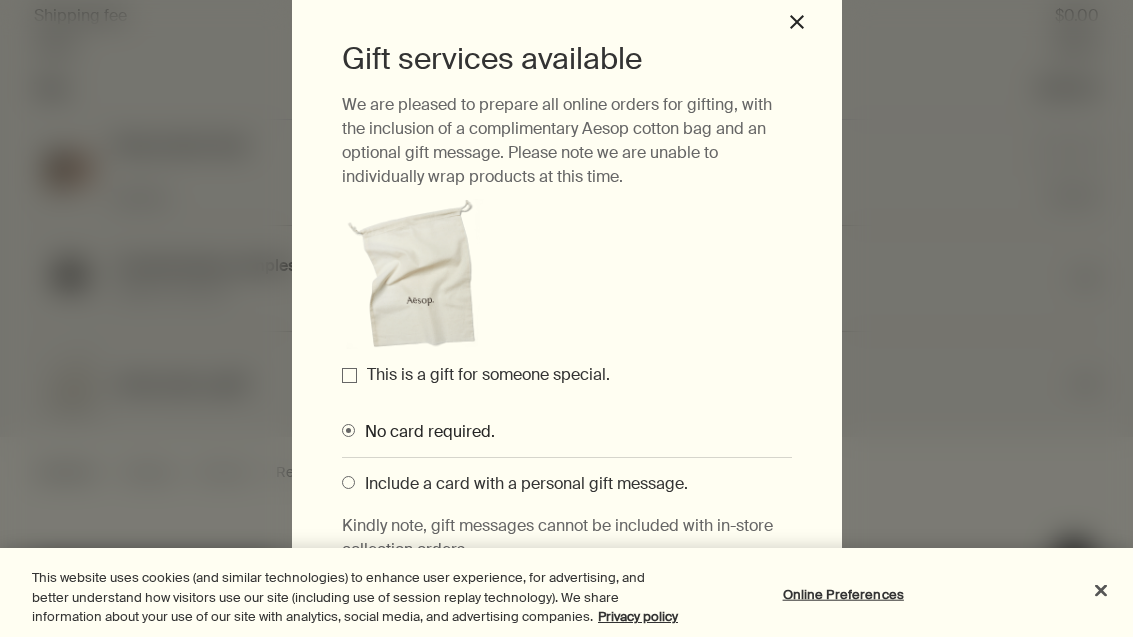 click on "Gift services available We are pleased to prepare all online orders for gifting, with the inclusion of a complimentary Aesop cotton bag and an optional gift message. Please note we are unable to individually wrap products at this time. This is a gift for someone special.  No card required. Include a card with a personal gift message. Kindly note, gift messages cannot be included with in-store collection orders. Update" at bounding box center (567, 338) 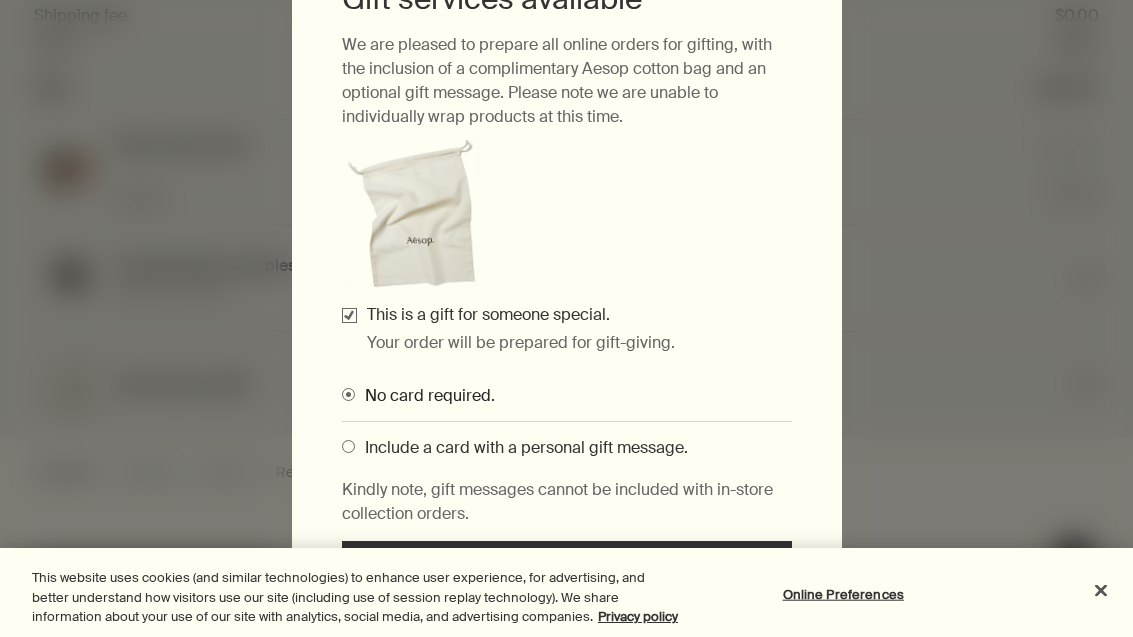 scroll, scrollTop: 135, scrollLeft: 0, axis: vertical 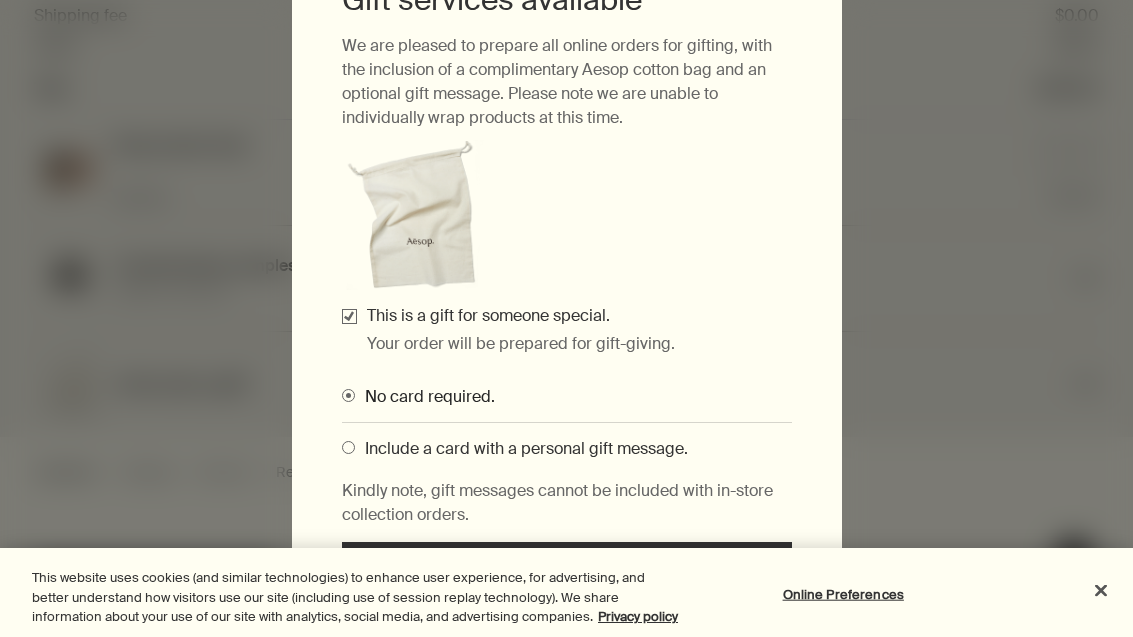 click on "Update" at bounding box center (567, 572) 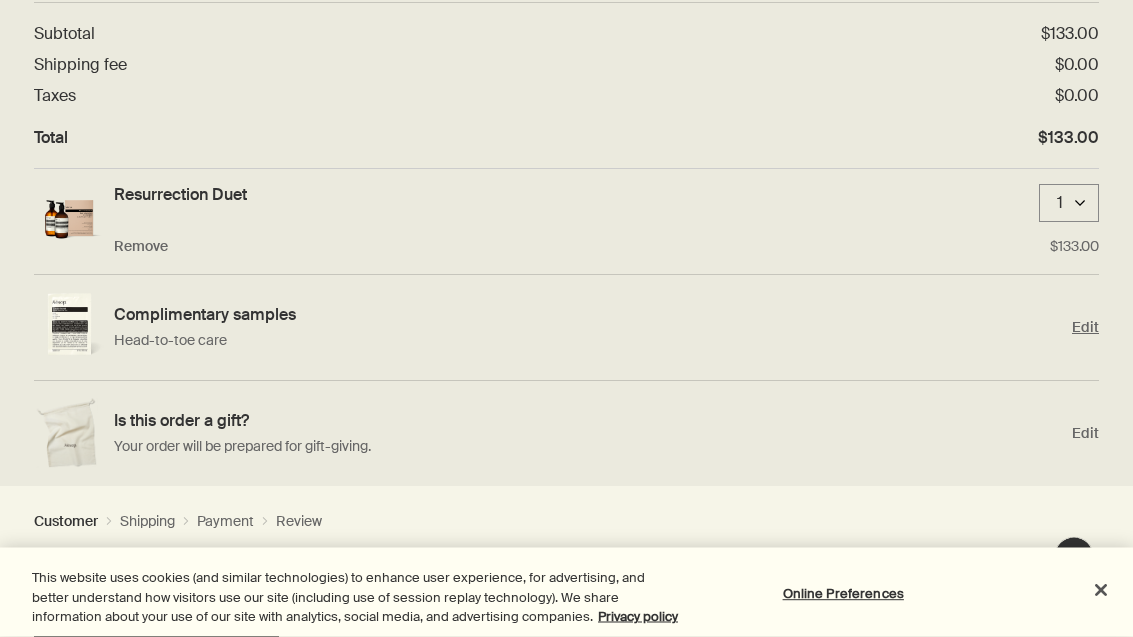 click on "Head-to-toe care" at bounding box center [588, 341] 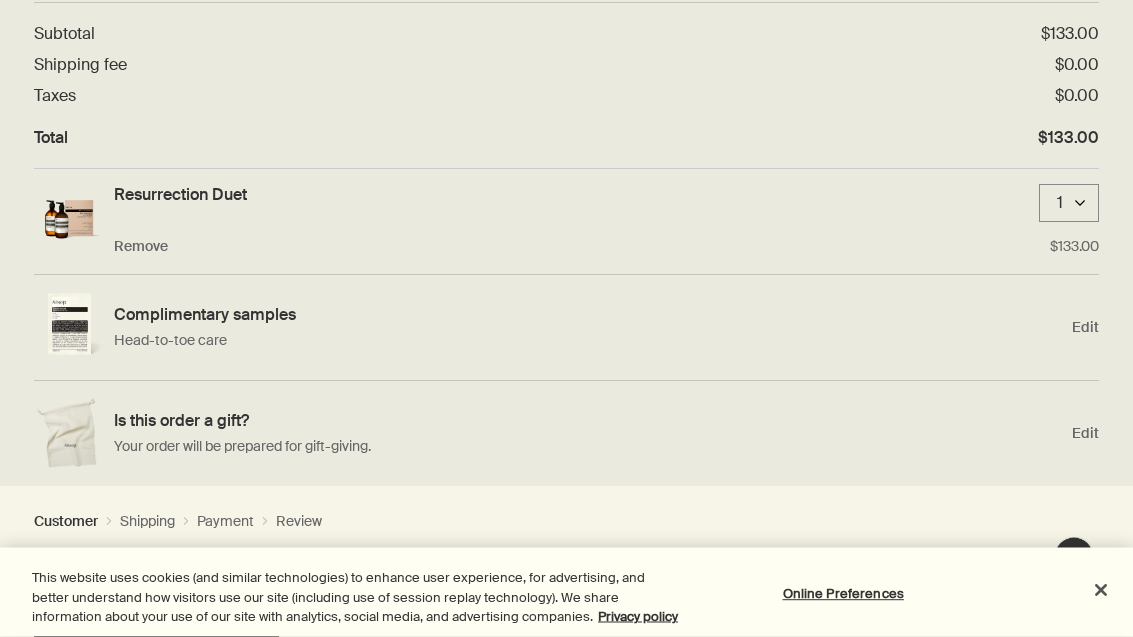scroll, scrollTop: 135, scrollLeft: 0, axis: vertical 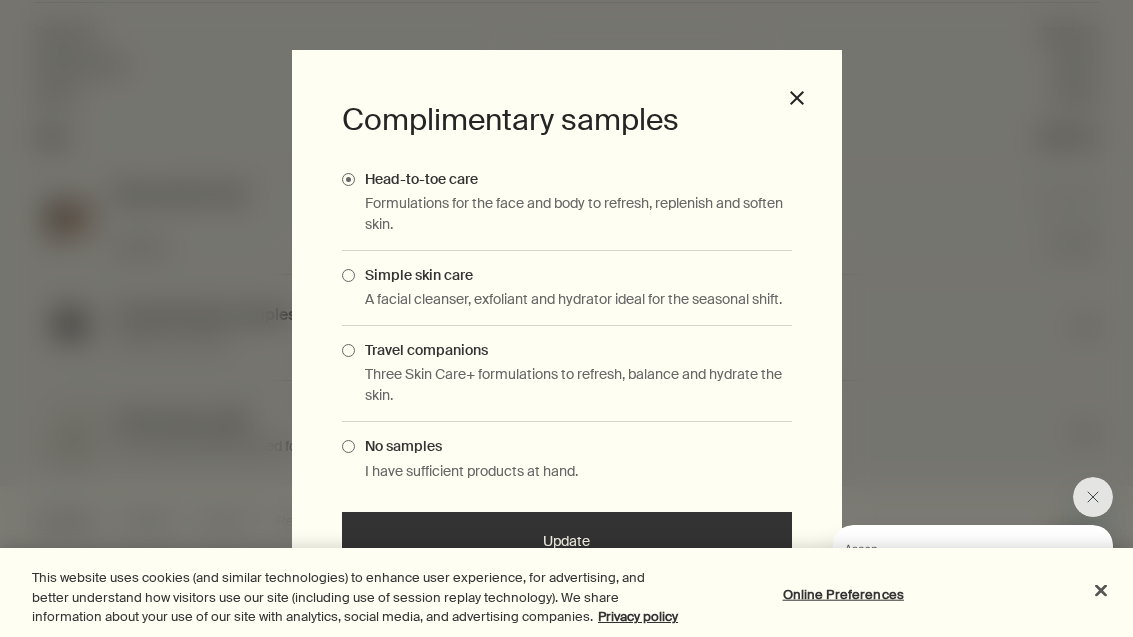 click on "Update" at bounding box center (567, 542) 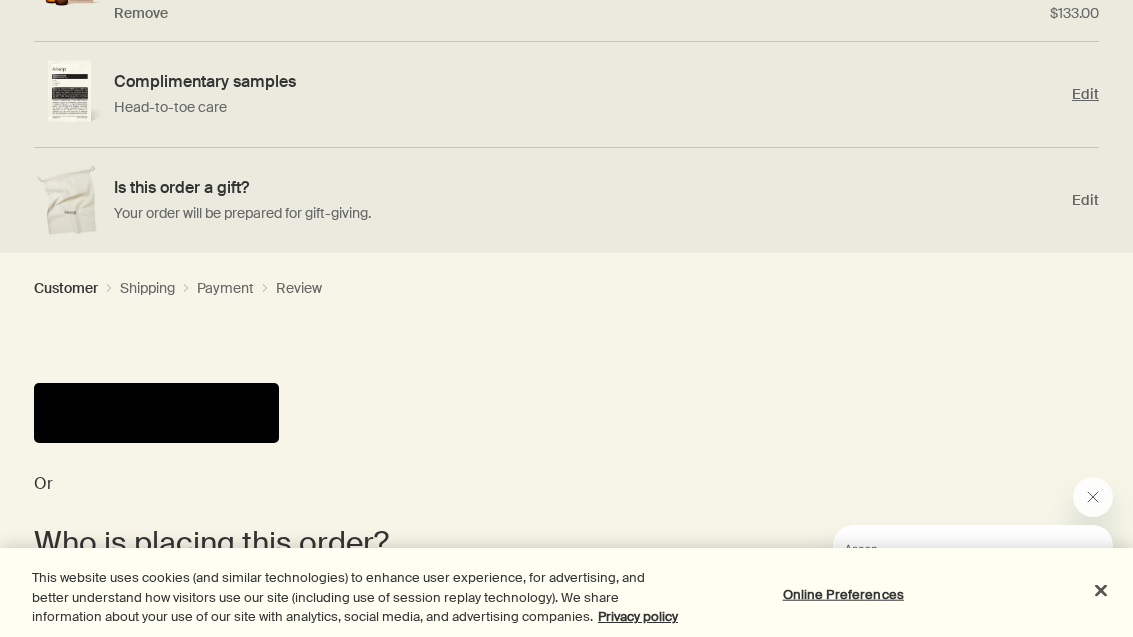 scroll, scrollTop: 0, scrollLeft: 0, axis: both 